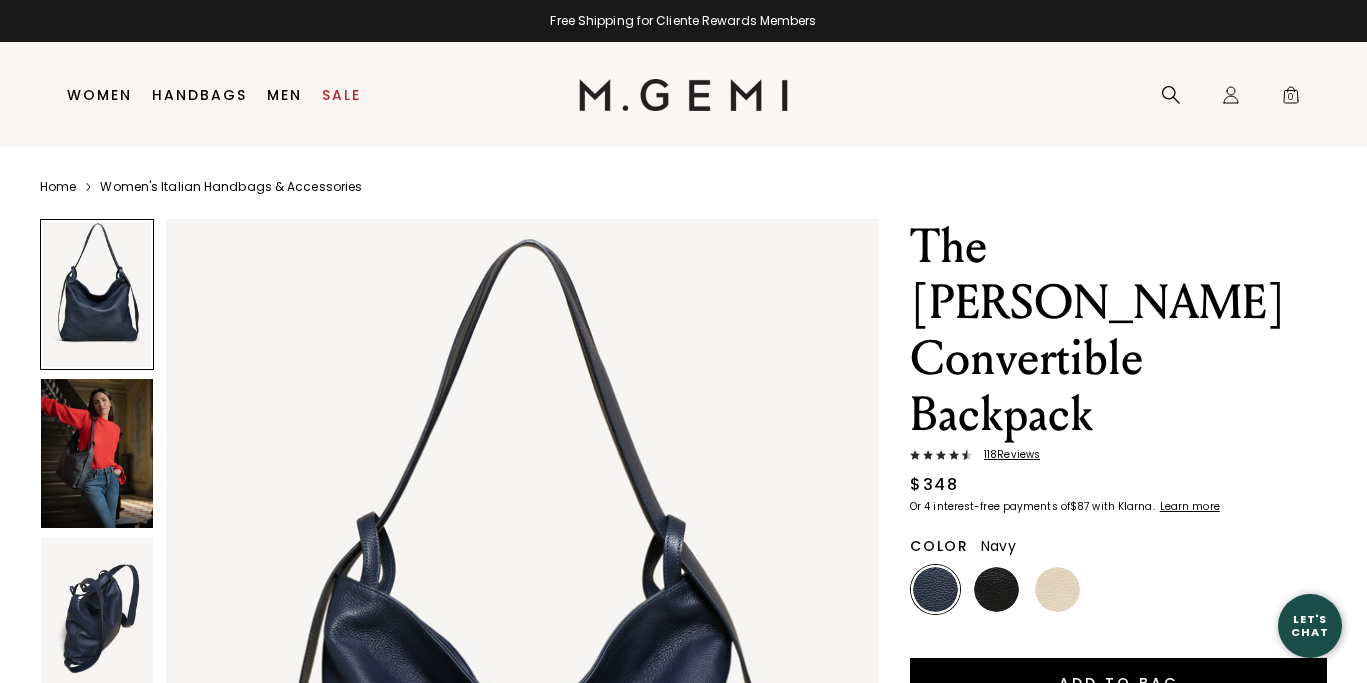 click at bounding box center [996, 589] 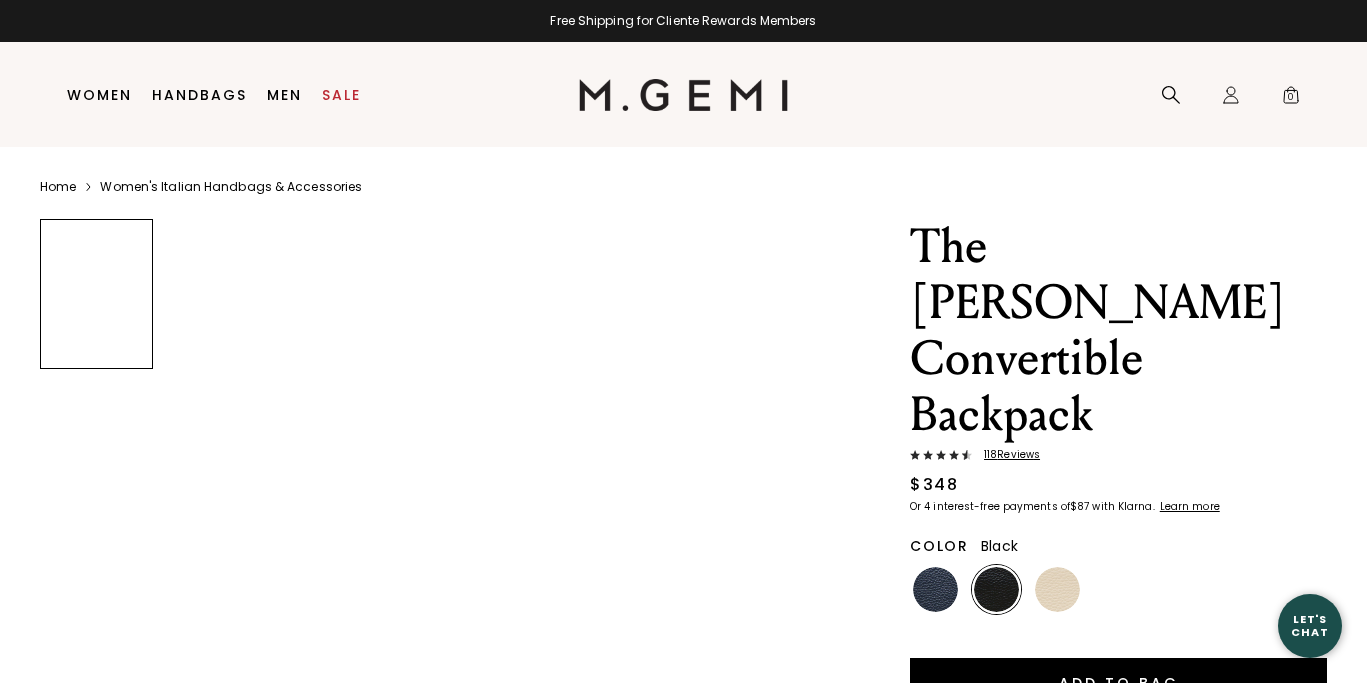 scroll, scrollTop: 0, scrollLeft: 0, axis: both 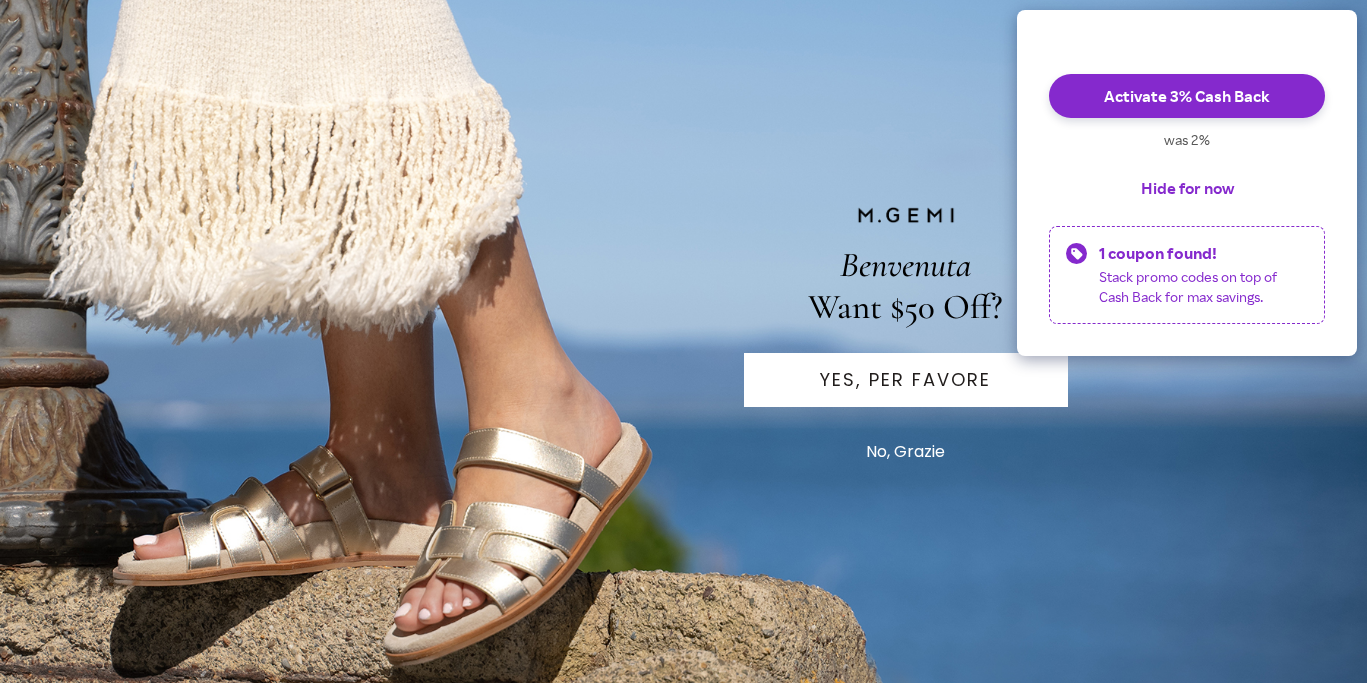 click on "YES, PER FAVORE" at bounding box center (906, 380) 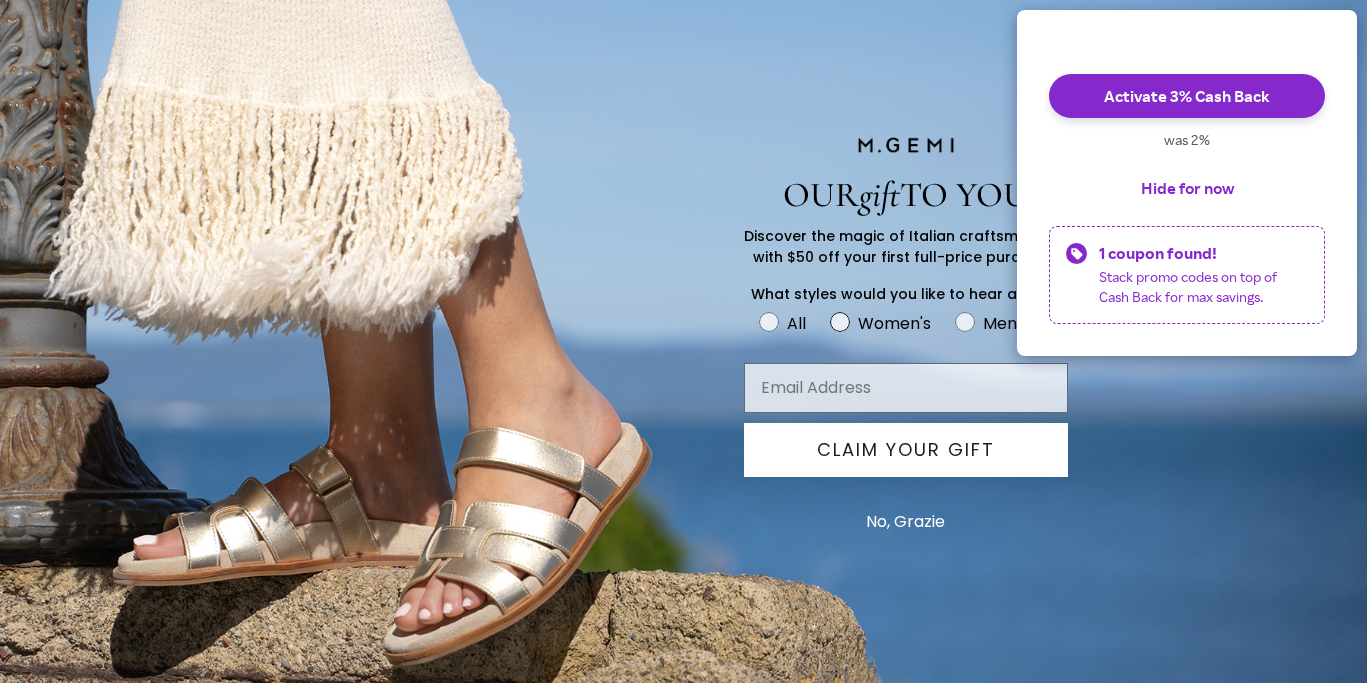 click on "Discover the magic of Italian craftsmanship with $50 off your first full-price purchase.
What styles would you like to hear about?" at bounding box center [684, 263] 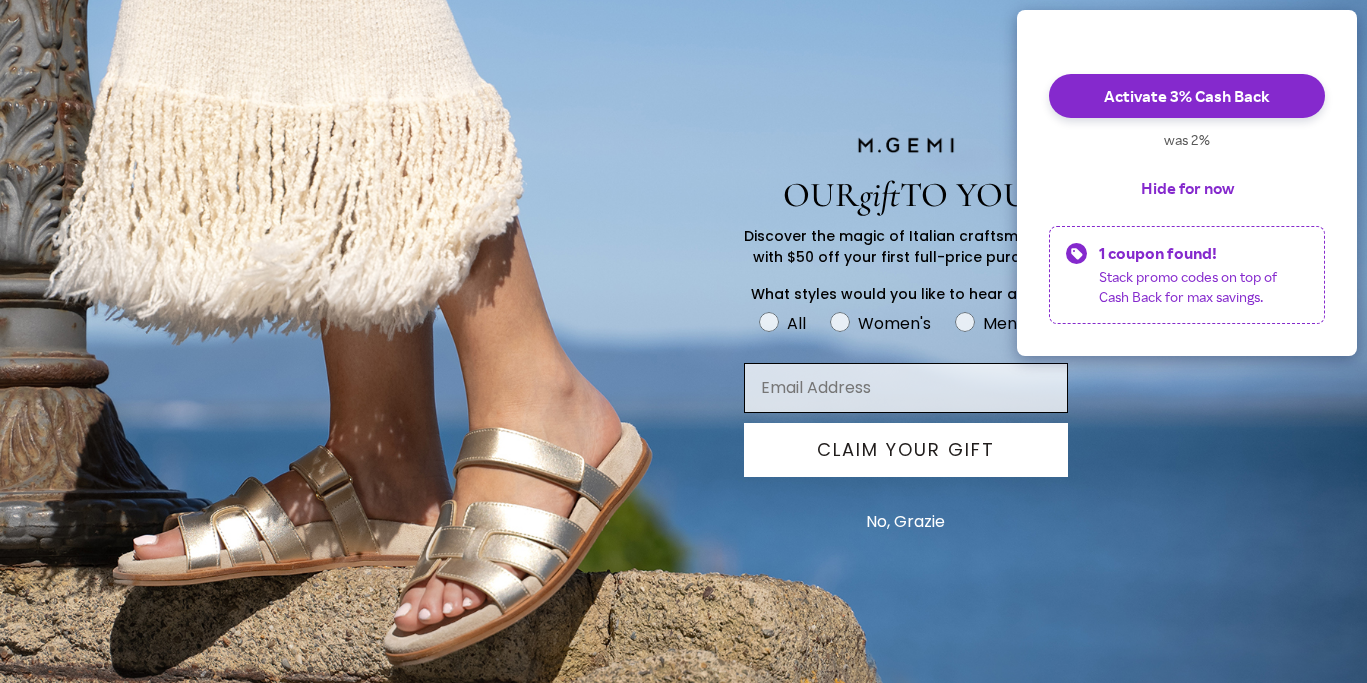 click at bounding box center [906, 388] 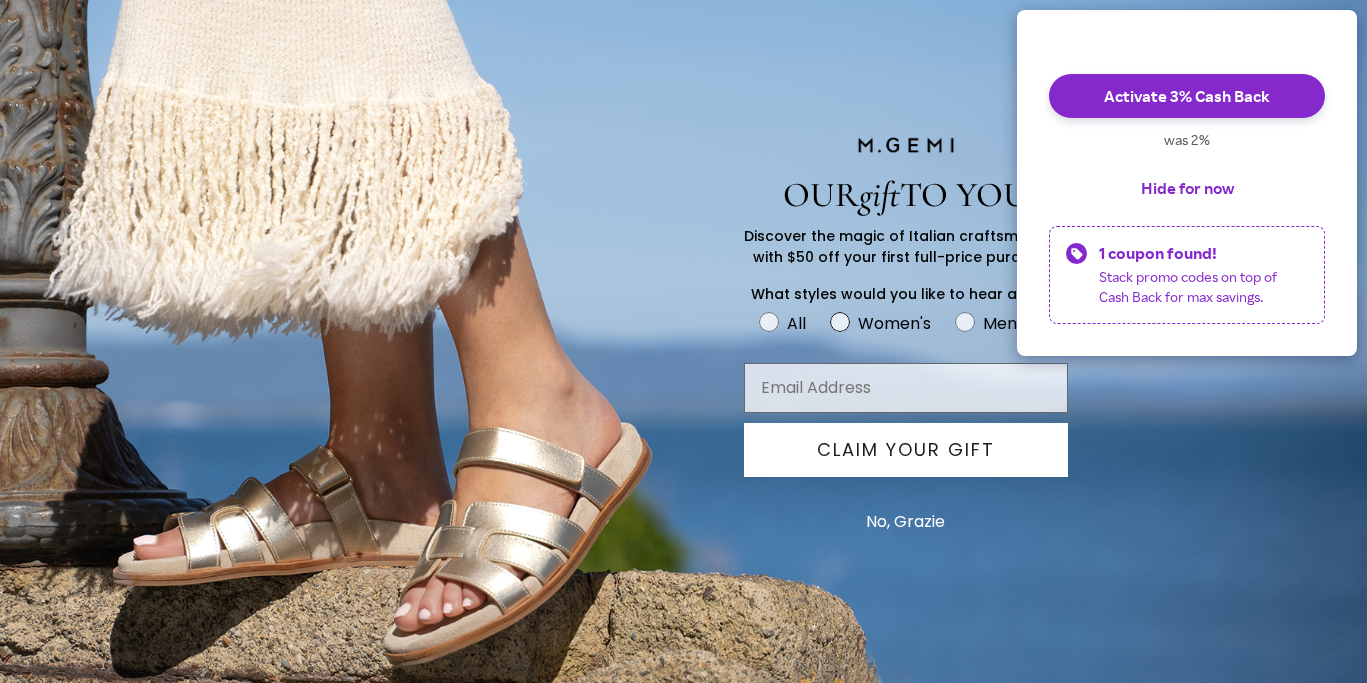 click 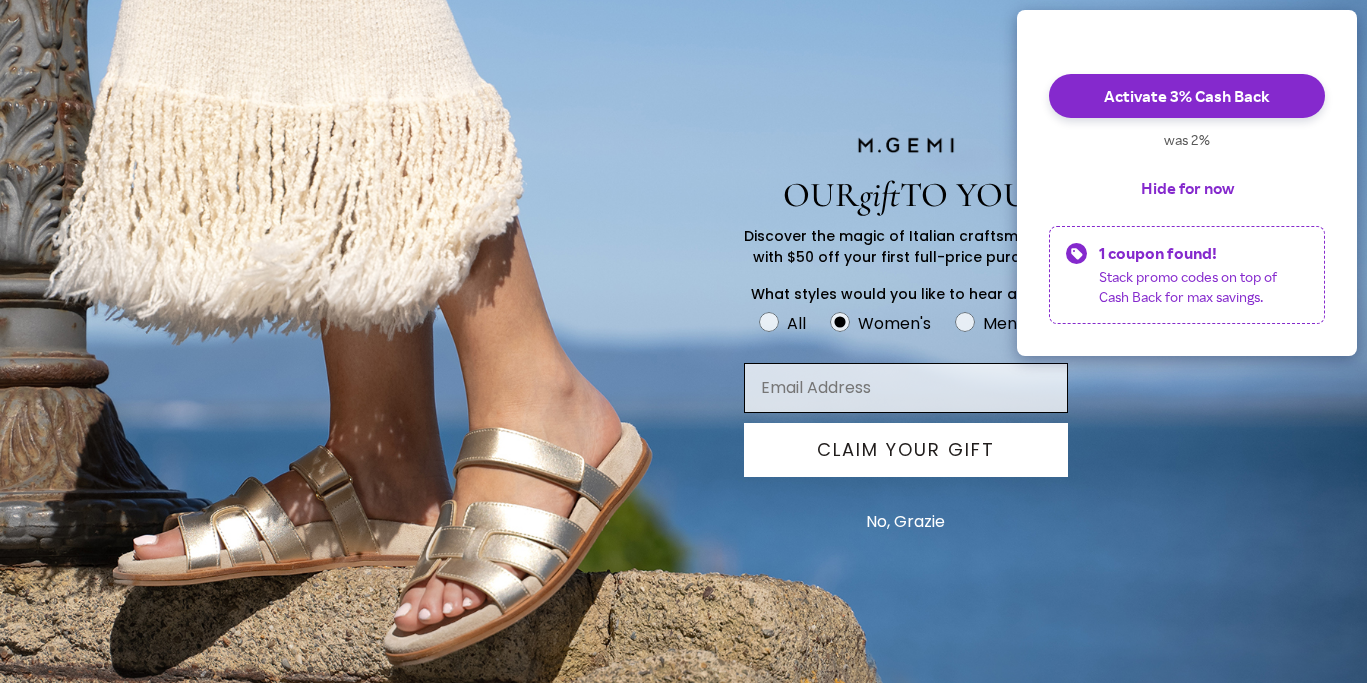 click at bounding box center (906, 388) 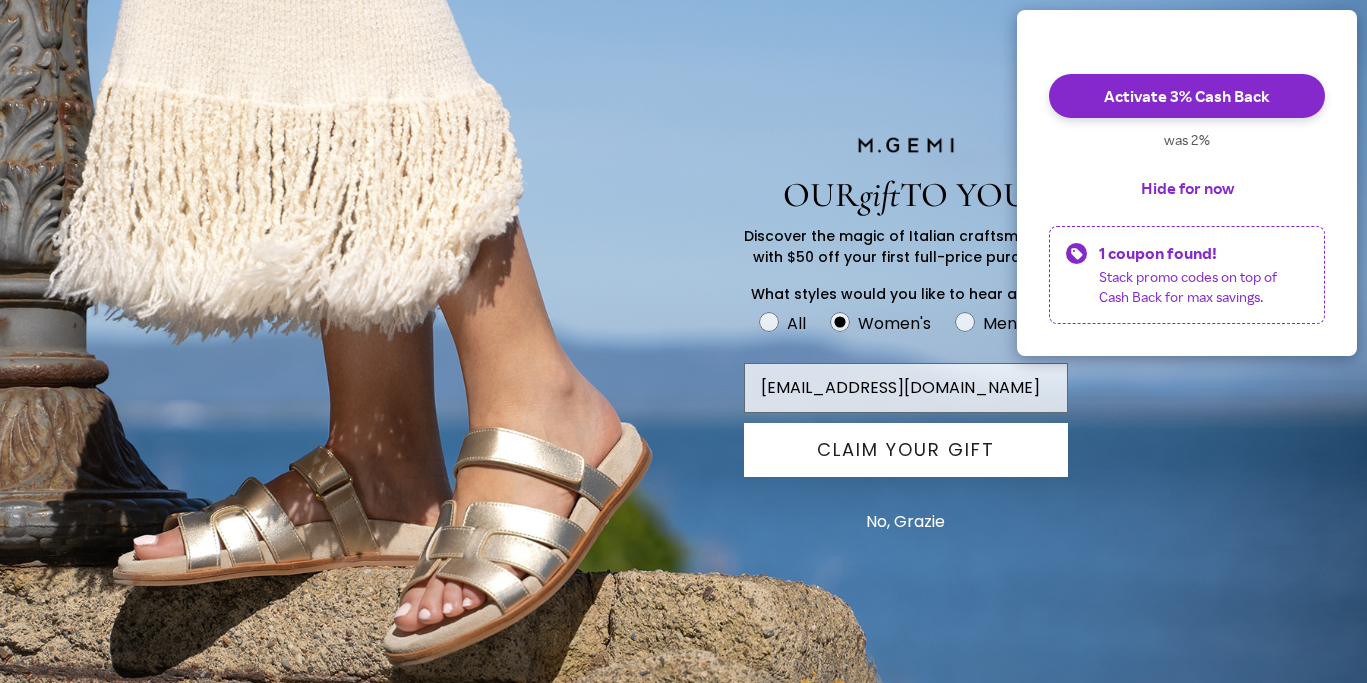 type on "adallaird@gmail.com" 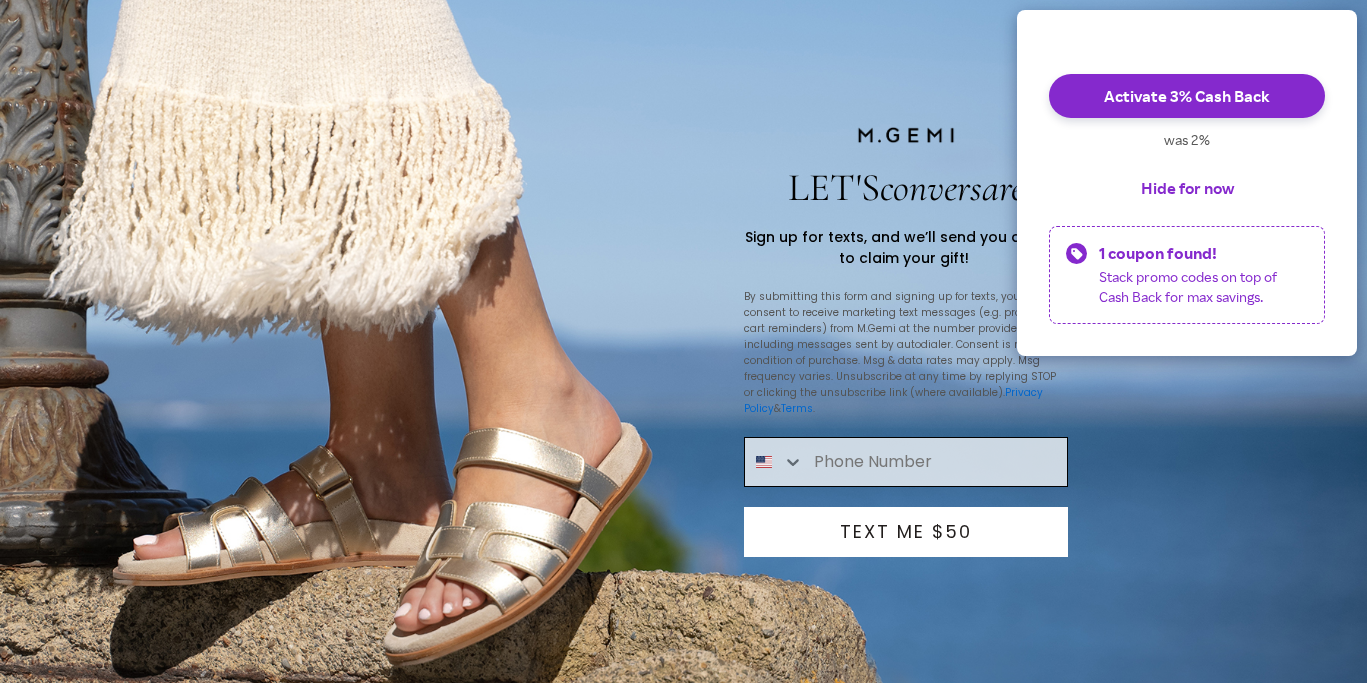 click at bounding box center (935, 462) 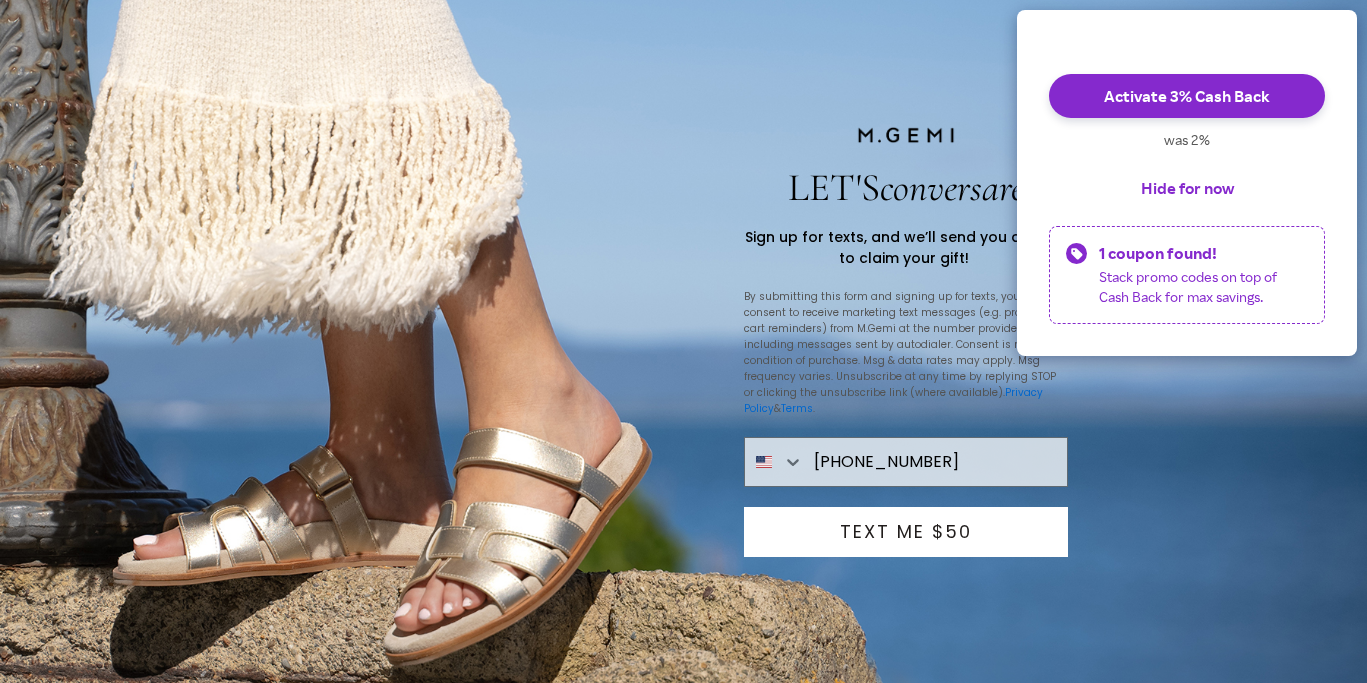 type on "630-709-3509" 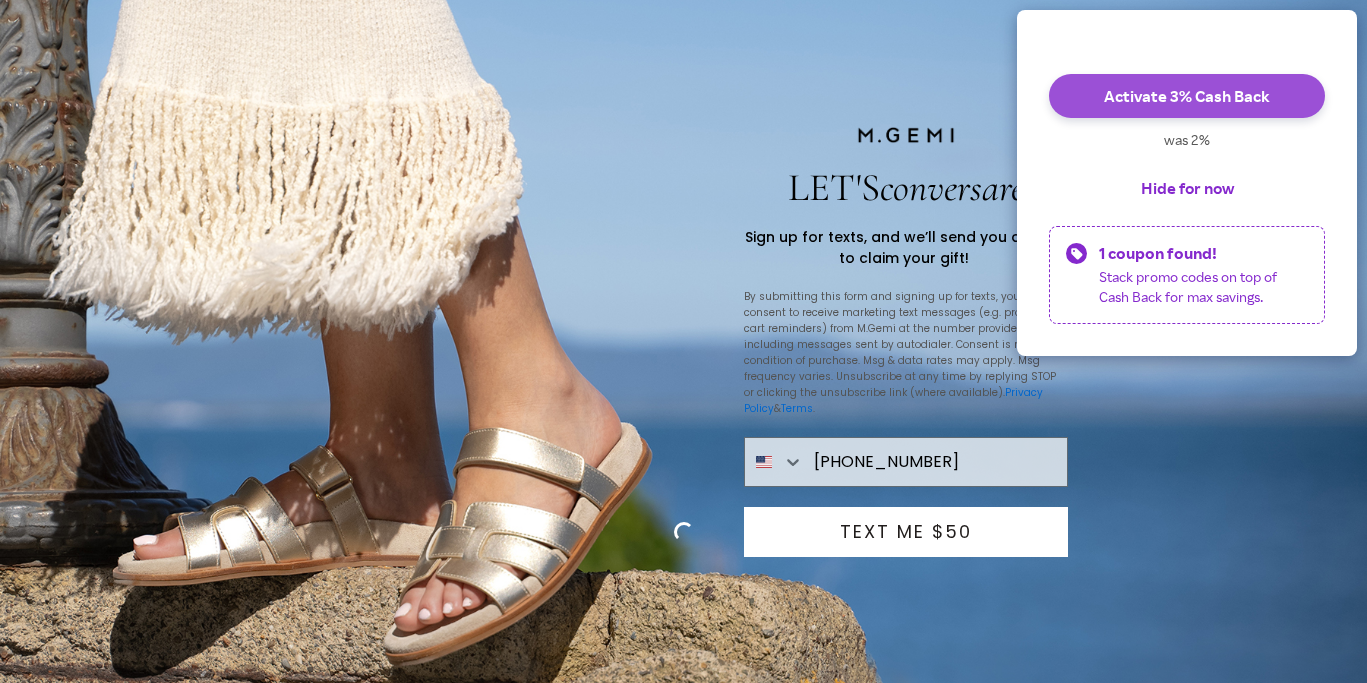 click on "Activate 3% Cash Back" at bounding box center [1187, 96] 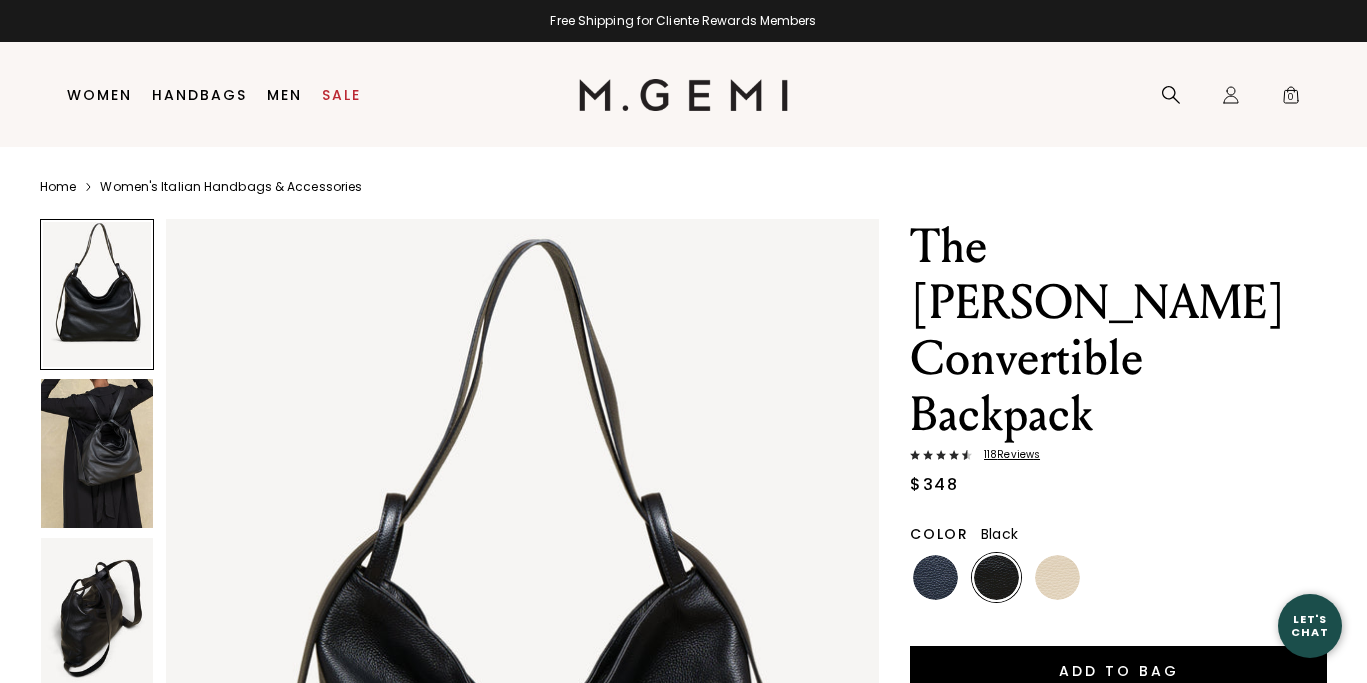scroll, scrollTop: 0, scrollLeft: 0, axis: both 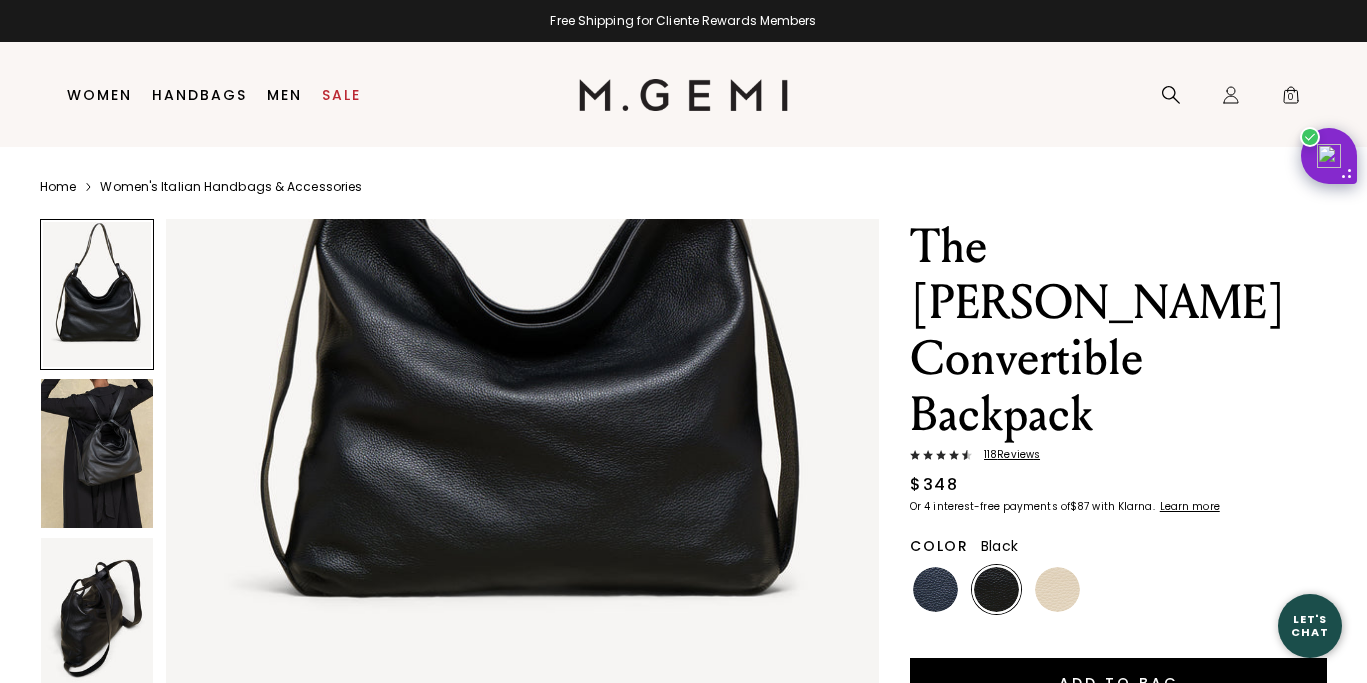 click at bounding box center (97, 453) 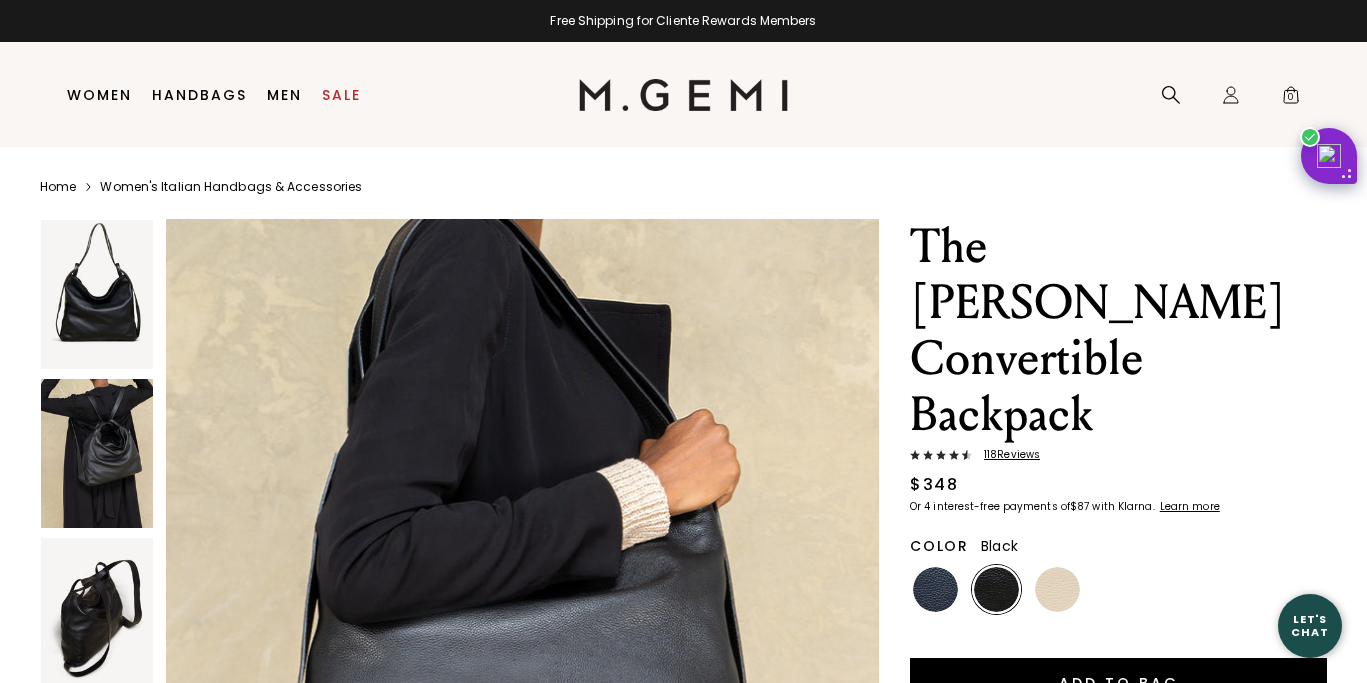 scroll, scrollTop: 4874, scrollLeft: 0, axis: vertical 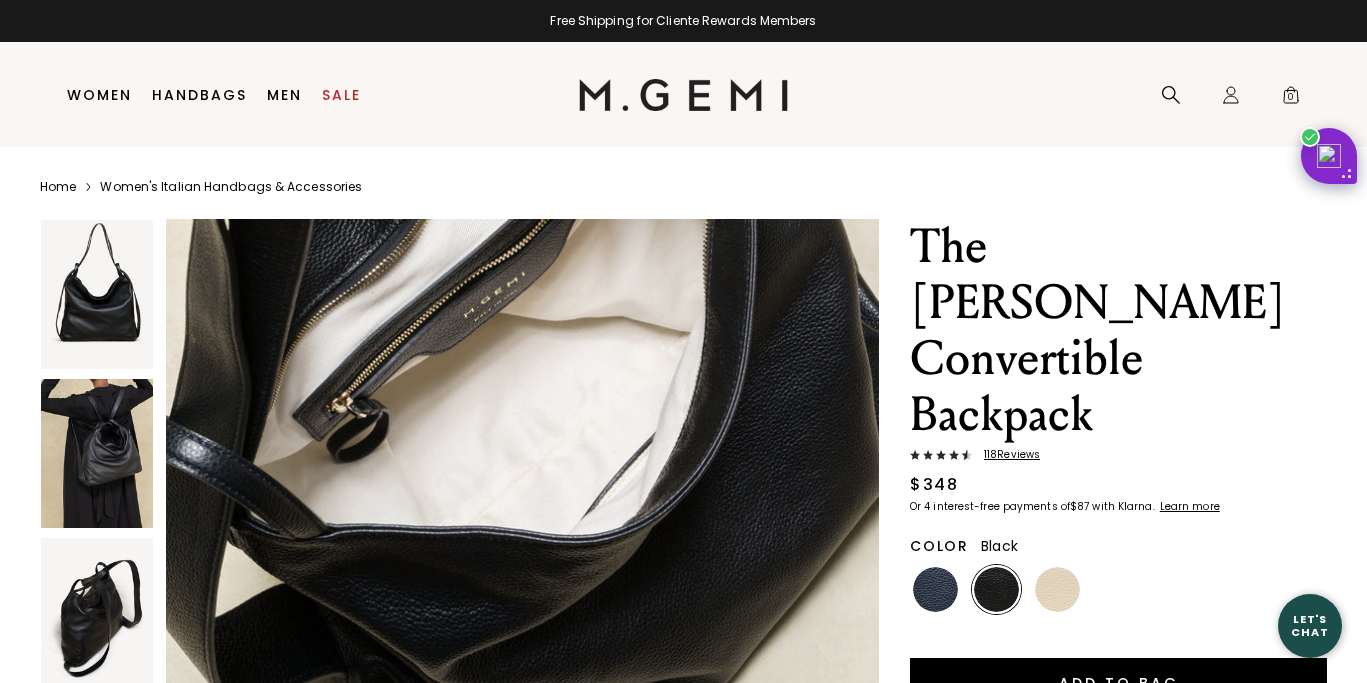 click at bounding box center [97, 453] 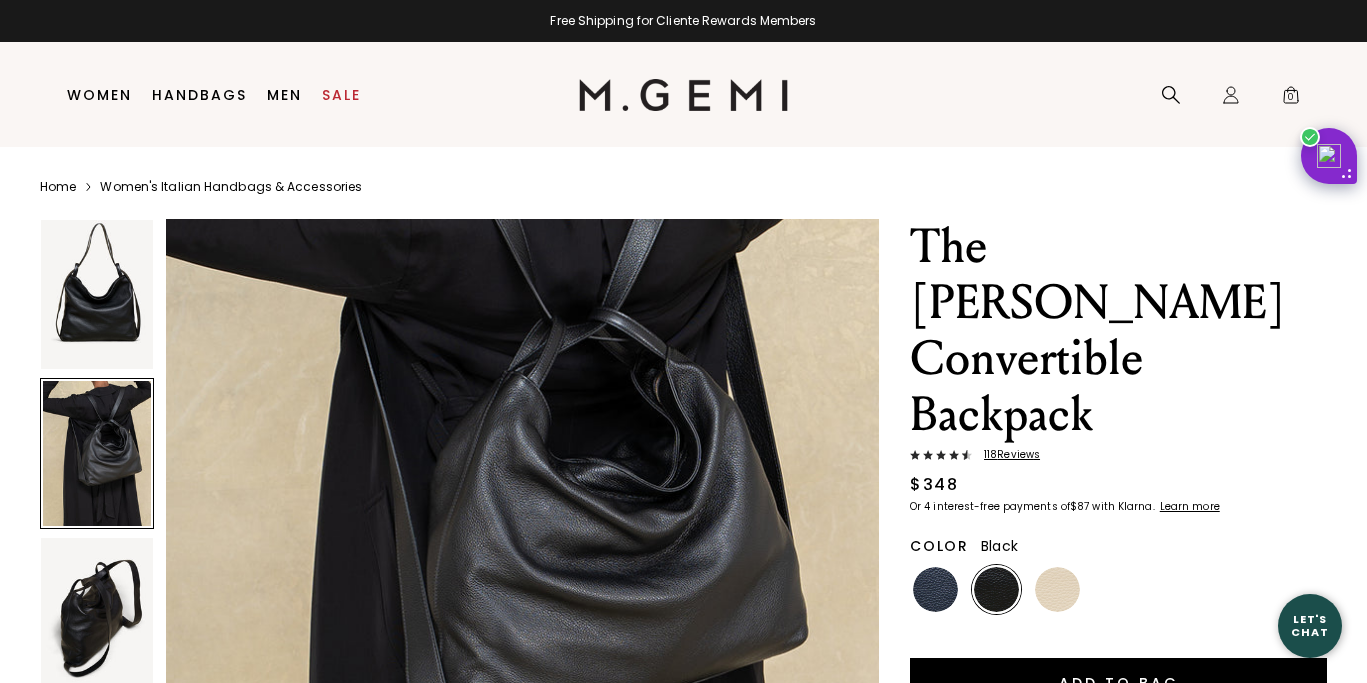 scroll, scrollTop: 1134, scrollLeft: 0, axis: vertical 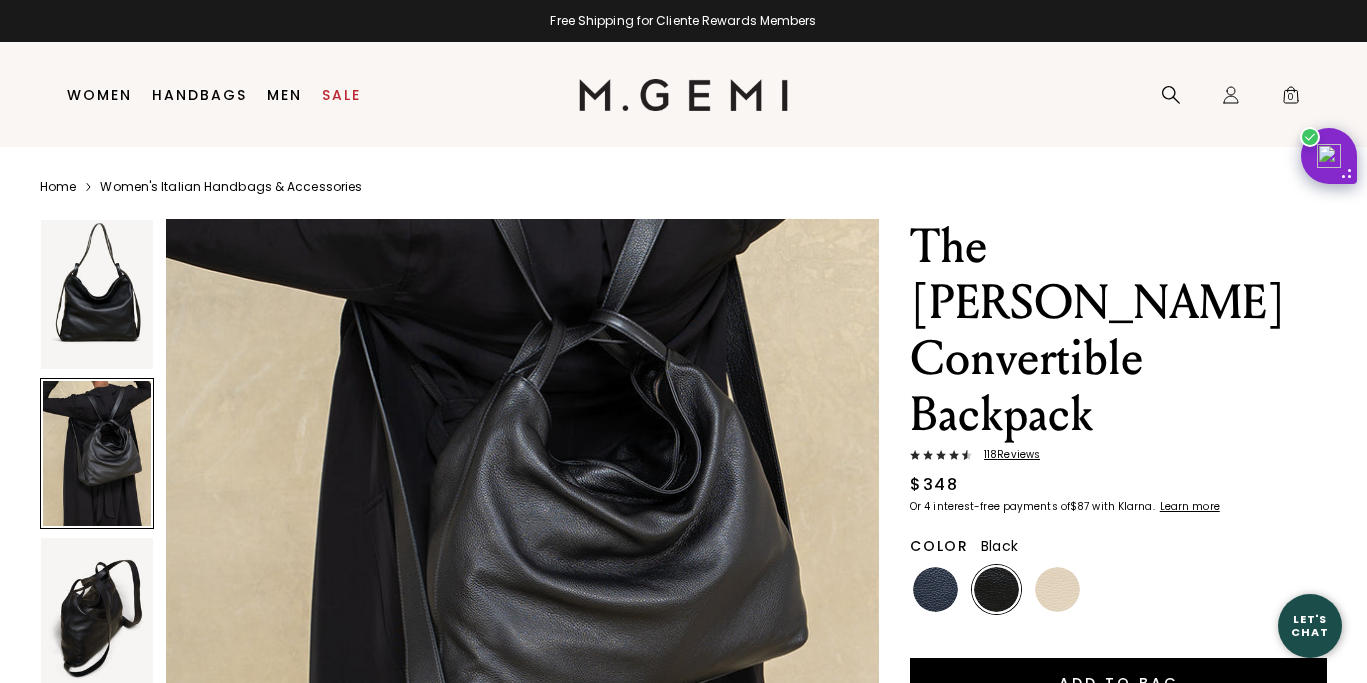click at bounding box center (97, 294) 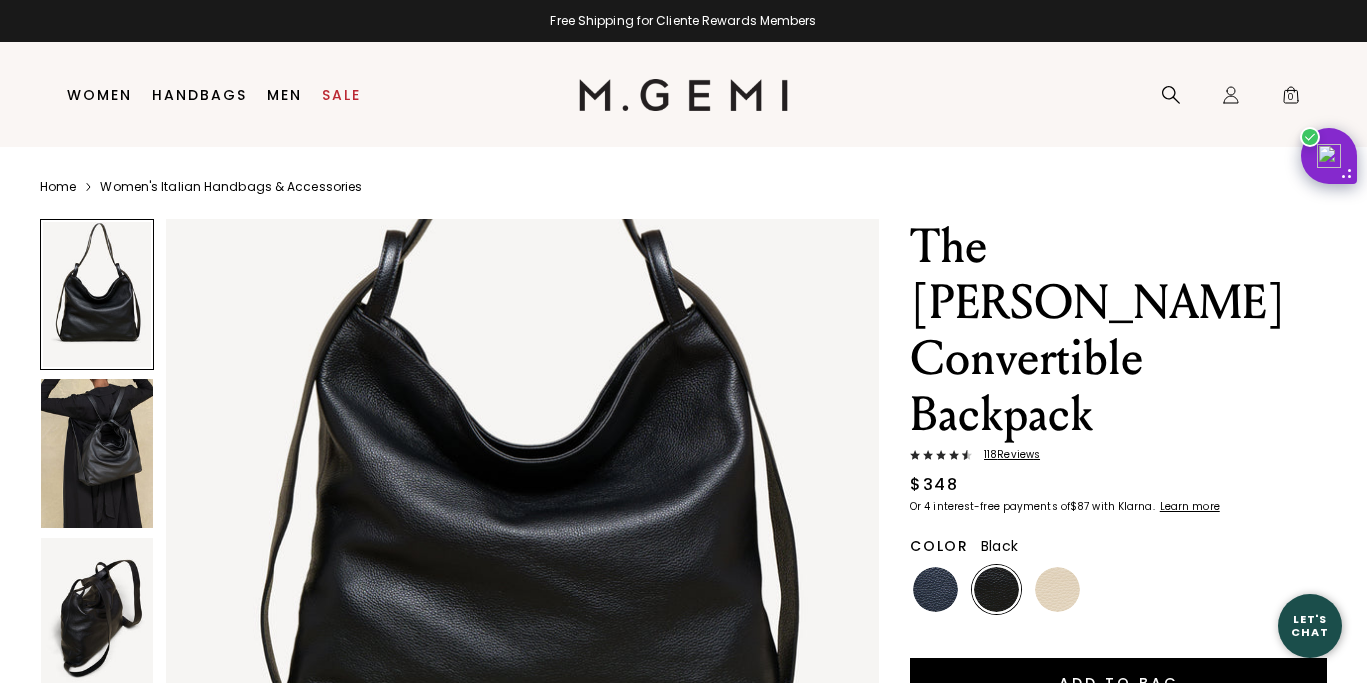 scroll, scrollTop: 0, scrollLeft: 0, axis: both 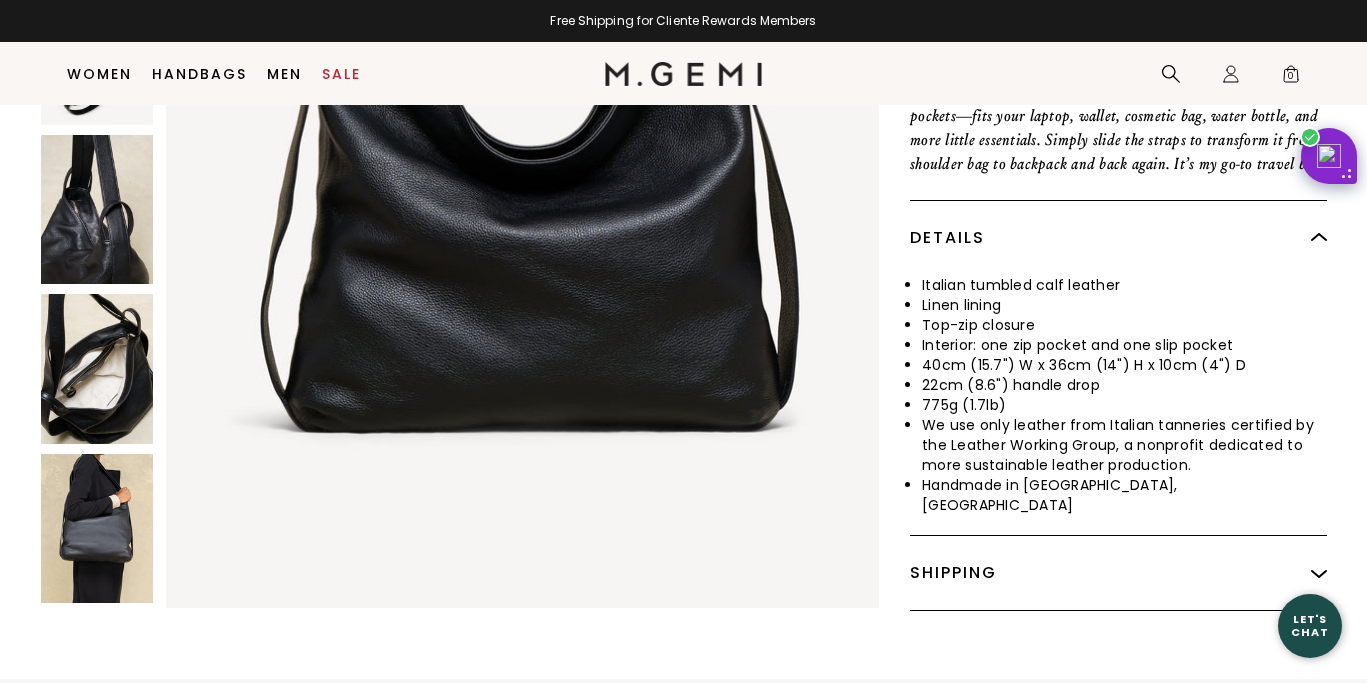 click at bounding box center [97, 527] 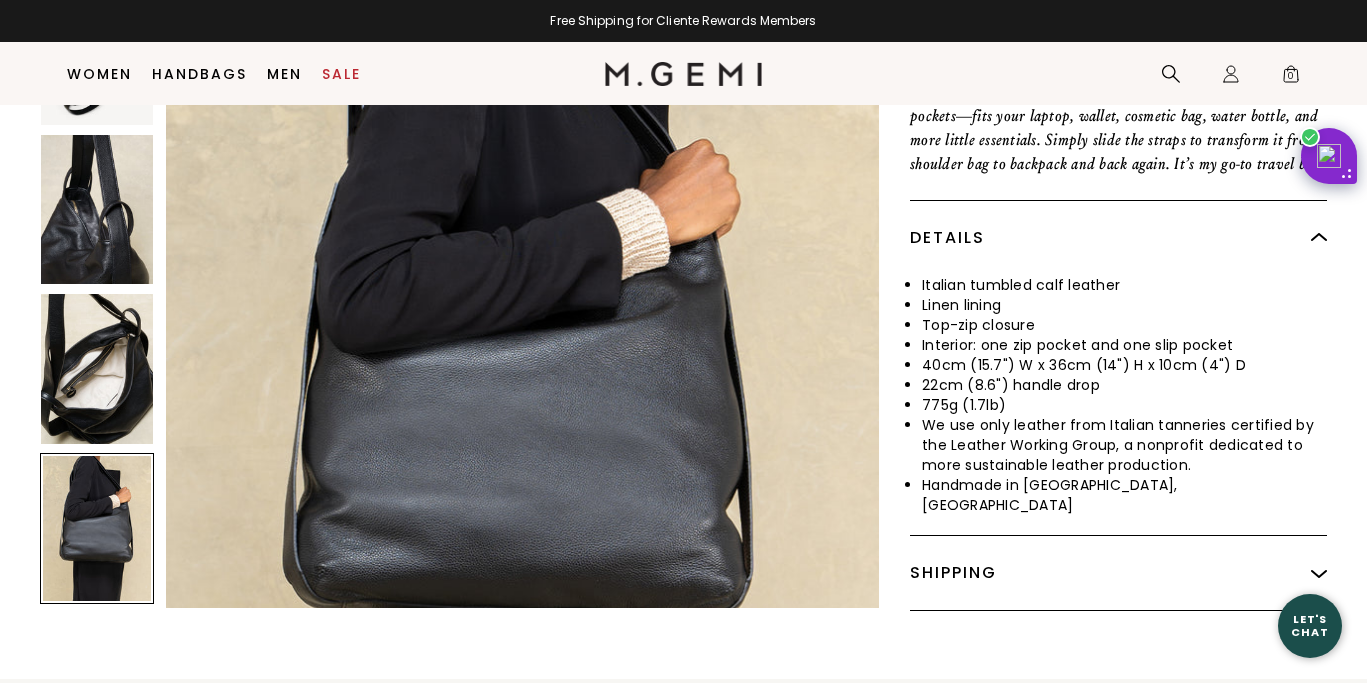 scroll, scrollTop: 4582, scrollLeft: 0, axis: vertical 